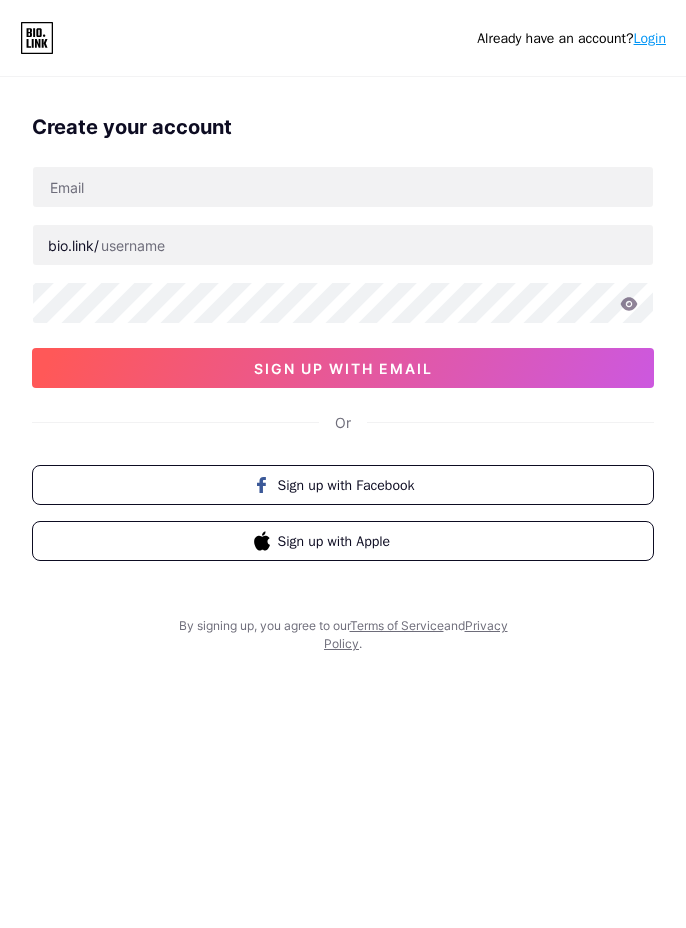scroll, scrollTop: 0, scrollLeft: 0, axis: both 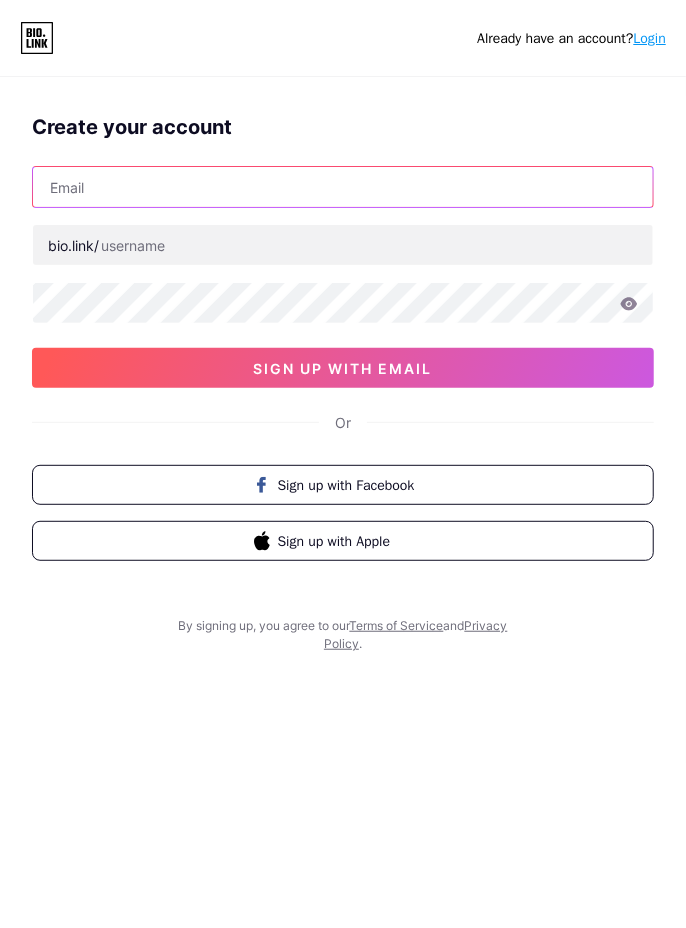 click at bounding box center [343, 187] 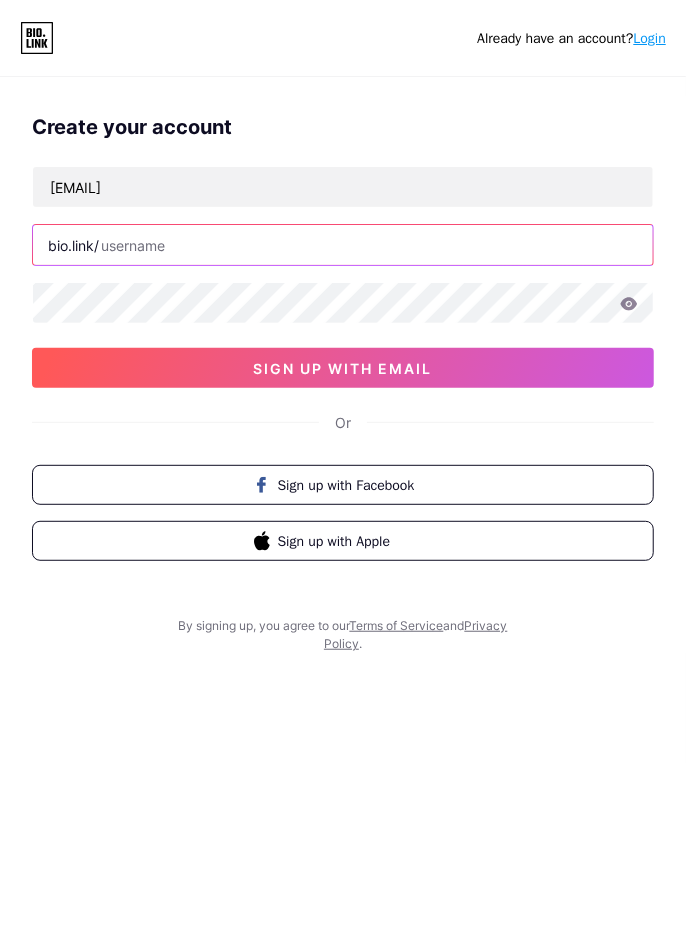 click at bounding box center (343, 245) 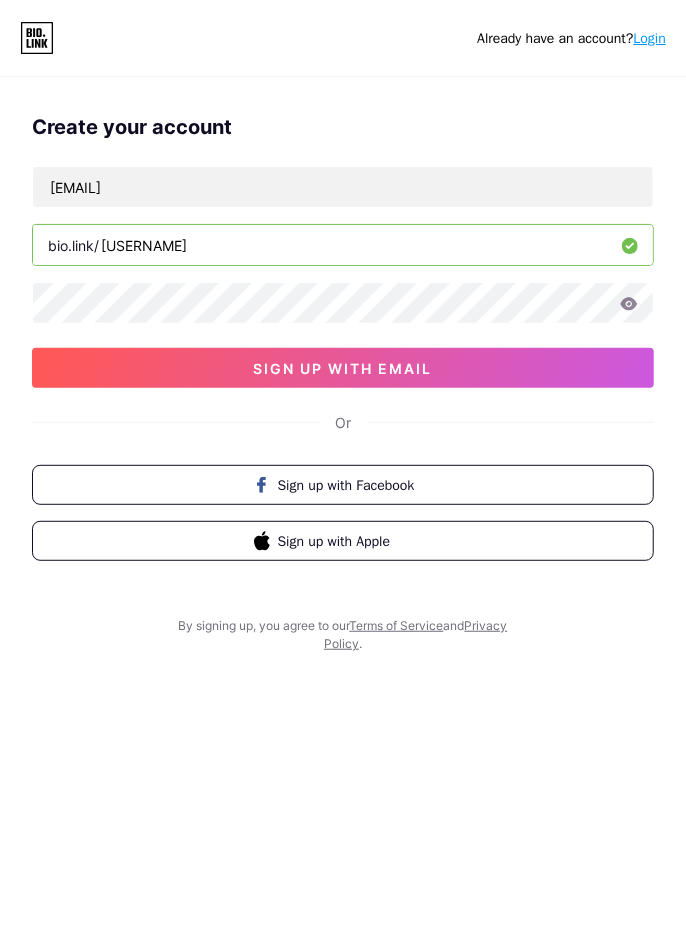 type on "[USERNAME]" 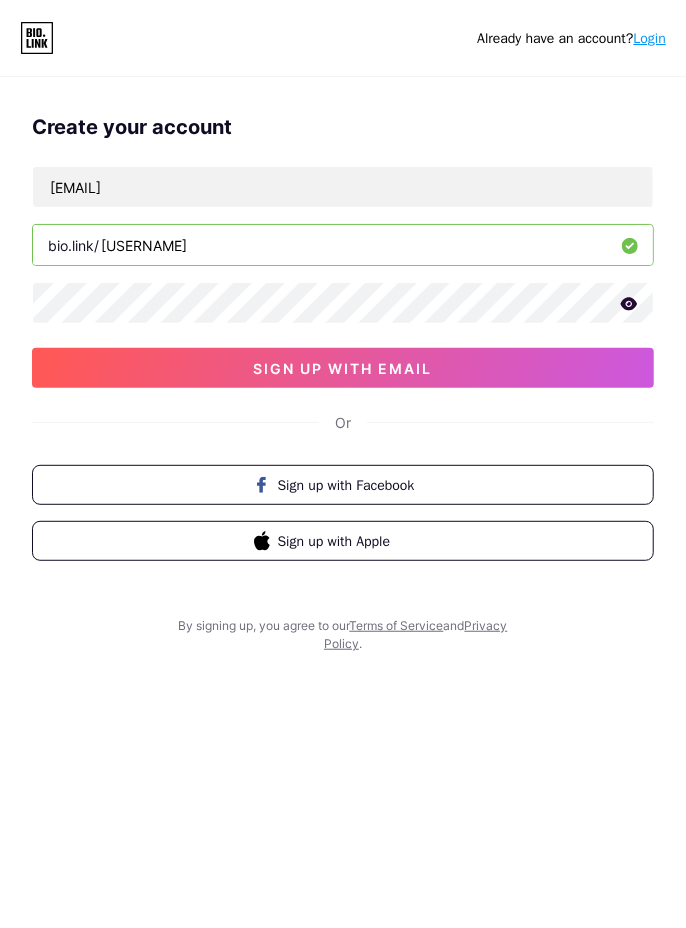click 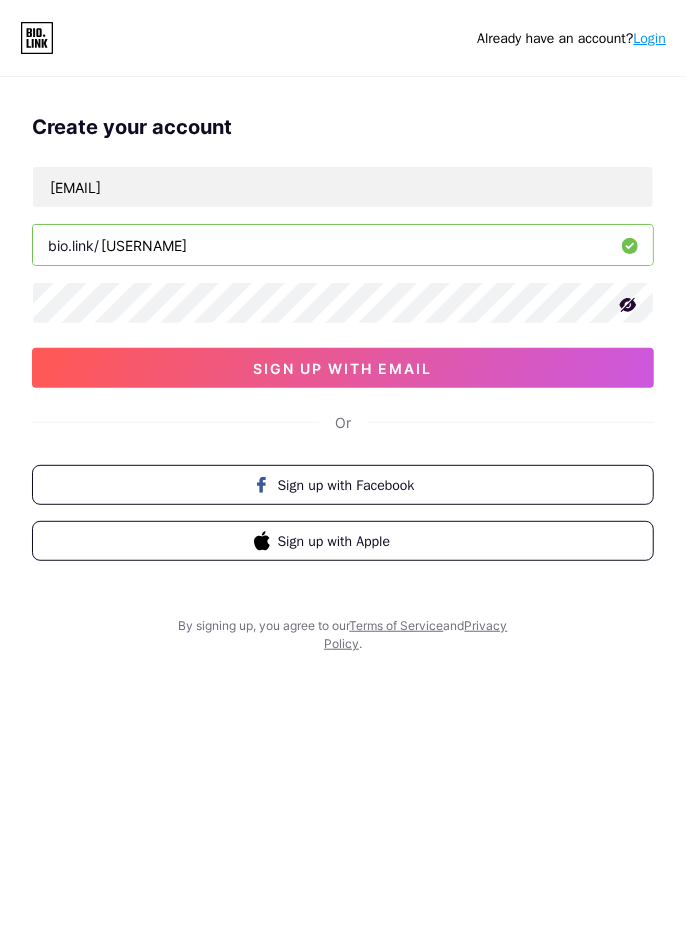 click on "sign up with email" at bounding box center (343, 368) 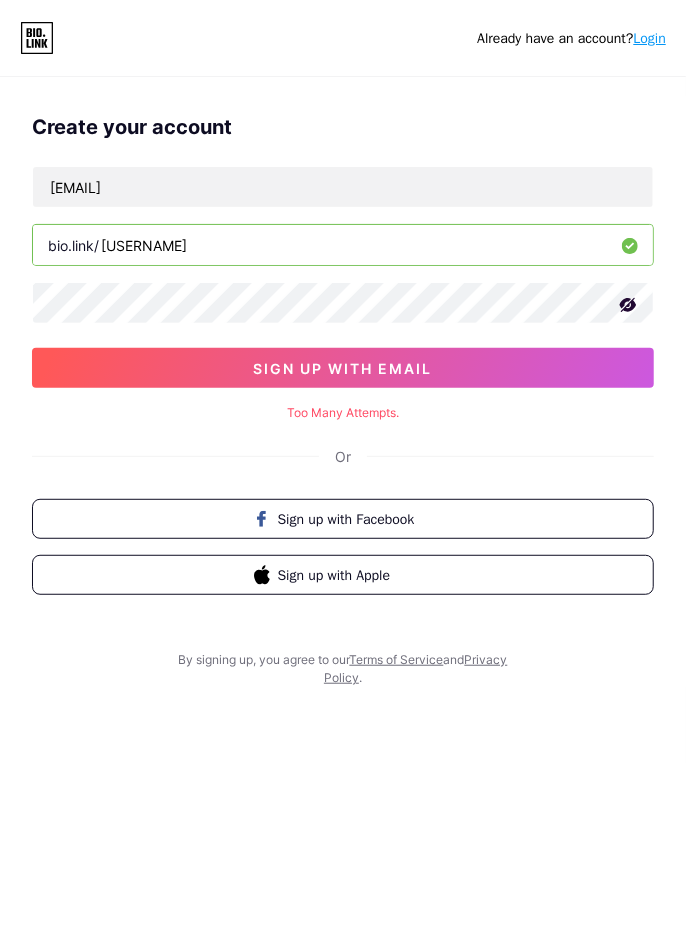 click on "sign up with email" at bounding box center (343, 368) 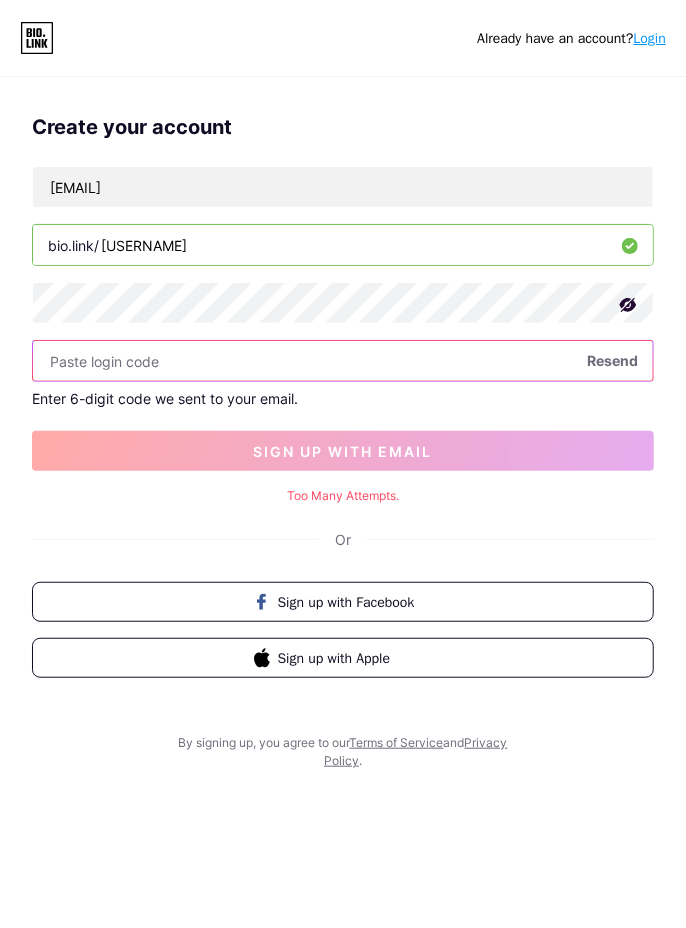 click at bounding box center (343, 361) 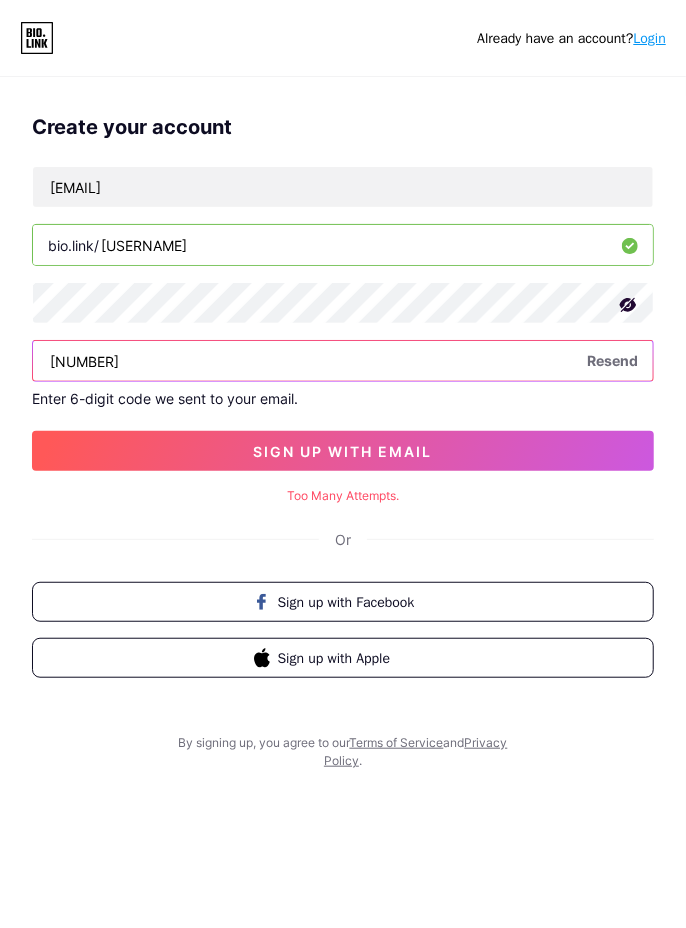 type on "[NUMBER]" 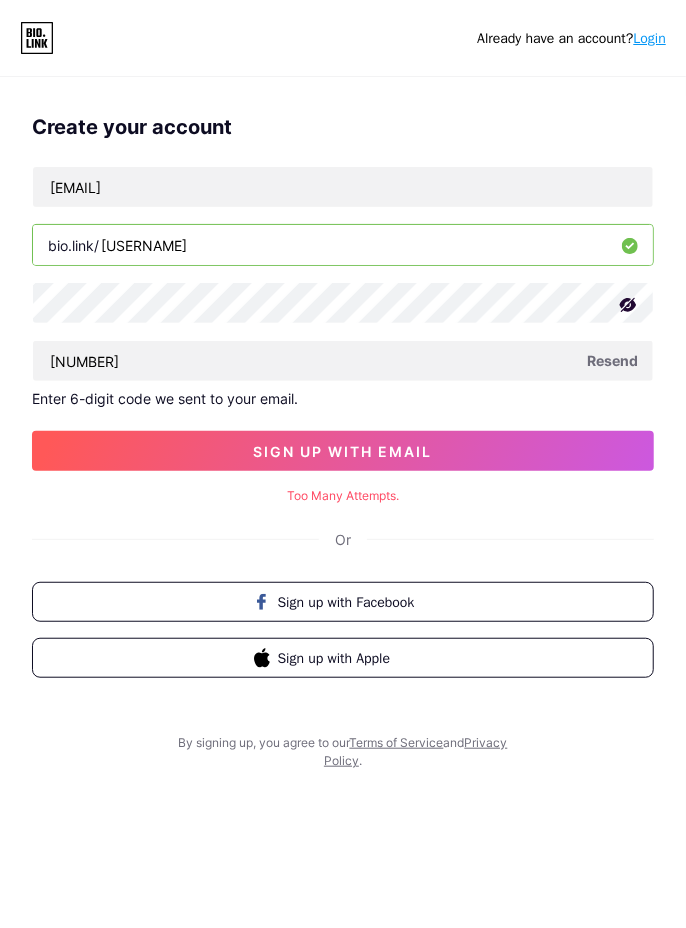 click on "sign up with email" at bounding box center (343, 451) 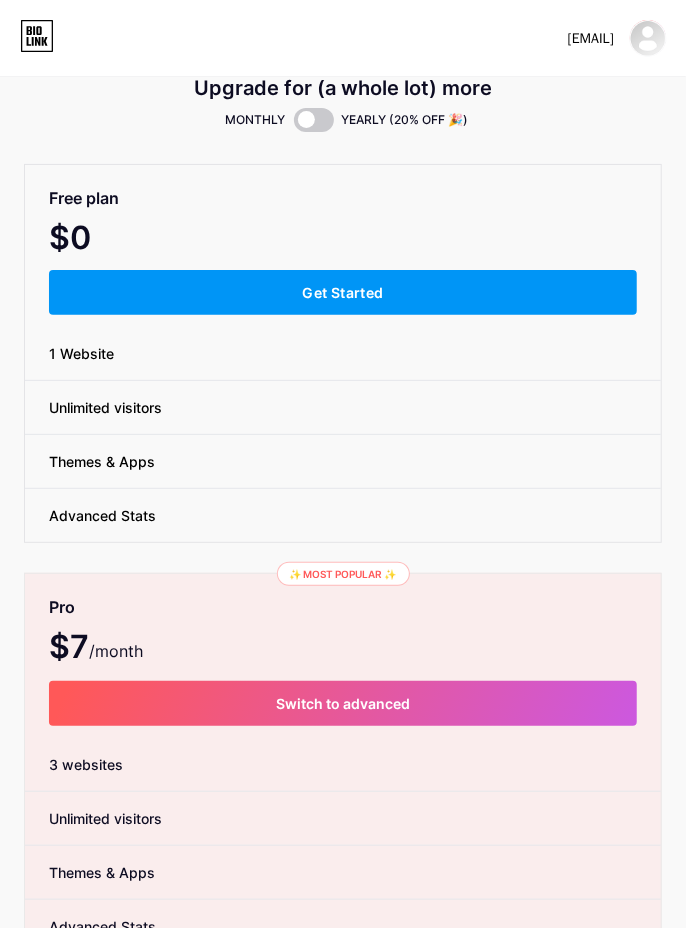 click on "Get Started" at bounding box center [343, 292] 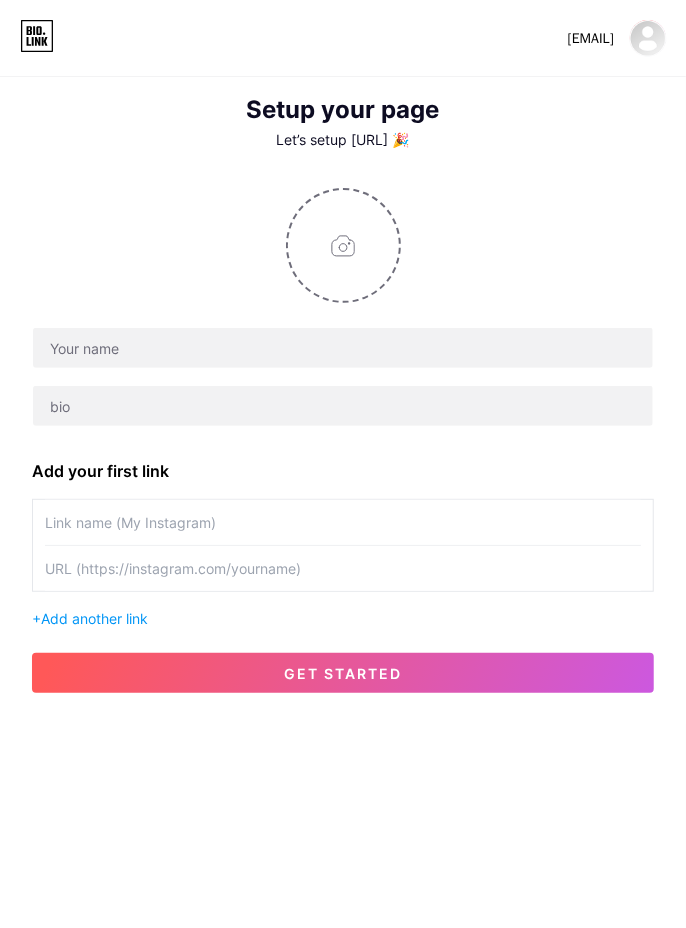 click at bounding box center (343, 245) 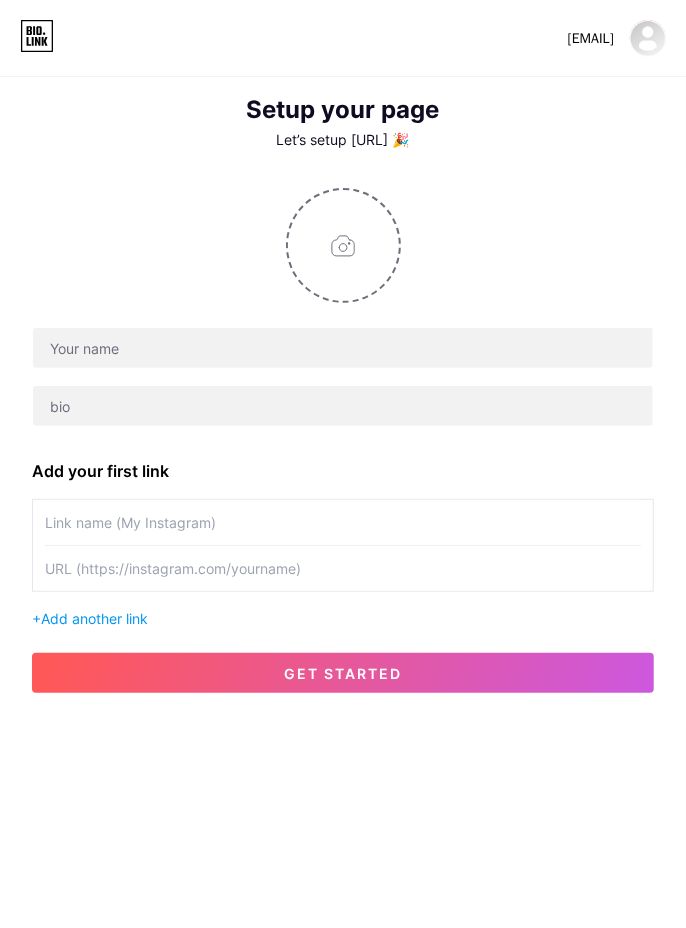 type on "C:\fakepath\[FILENAME]" 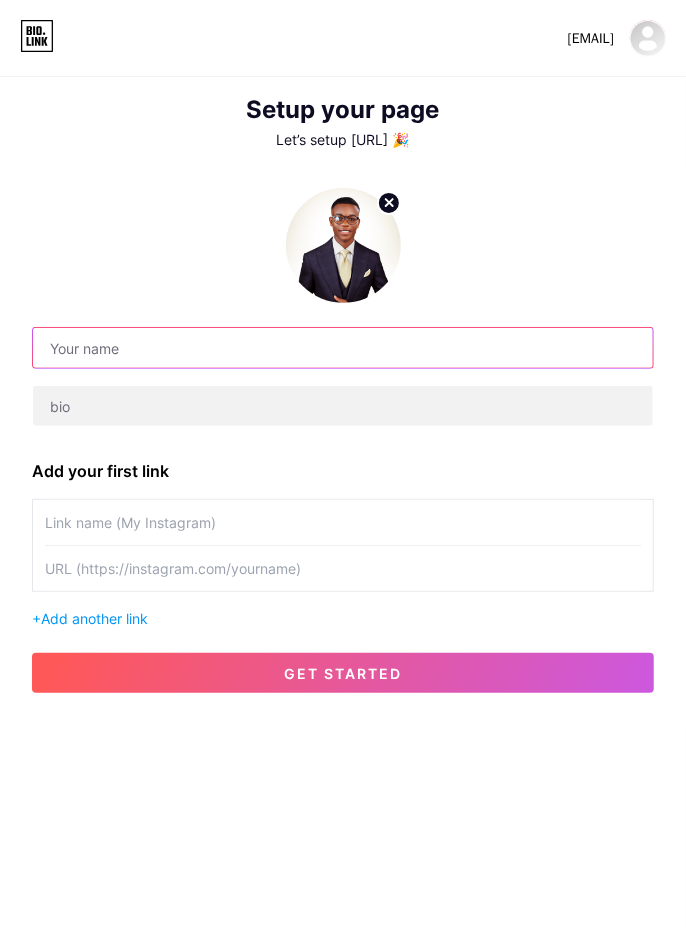 click at bounding box center [343, 348] 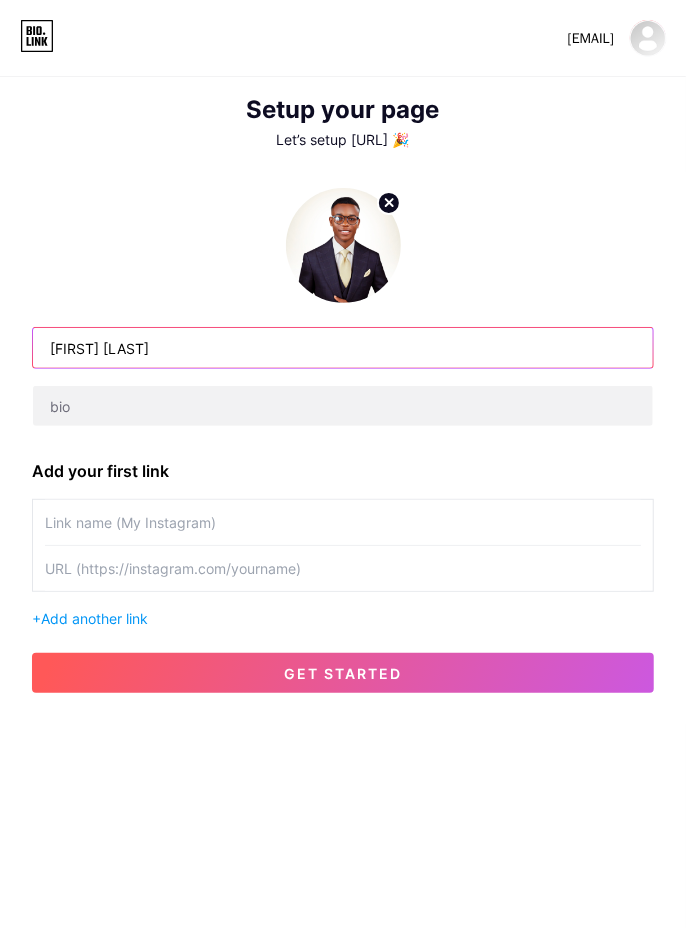 type on "[FIRST] [LAST]" 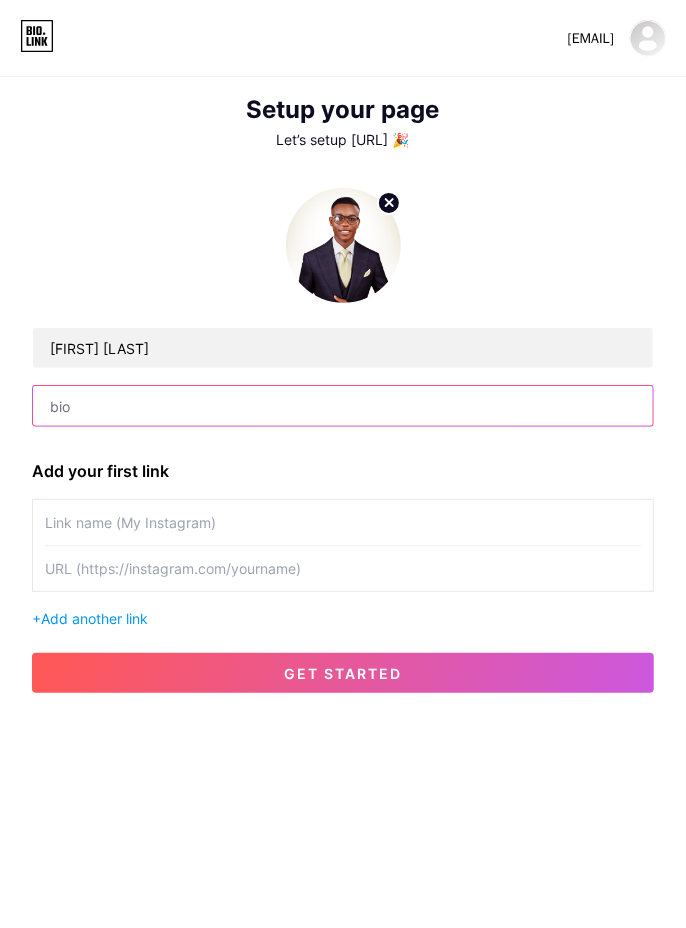 click at bounding box center [343, 406] 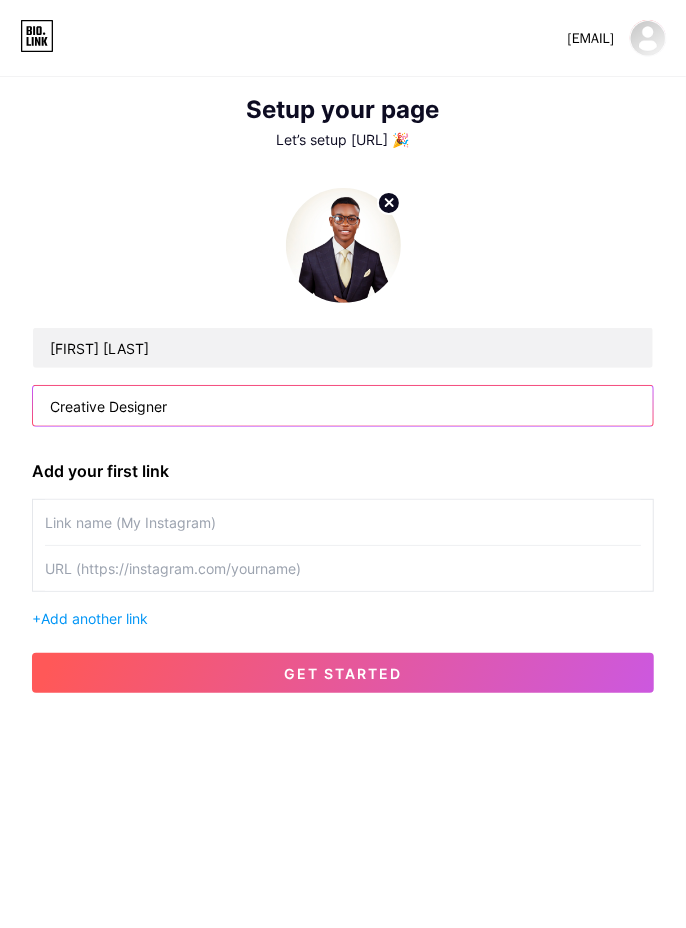 click on "Creative Designer" at bounding box center [343, 406] 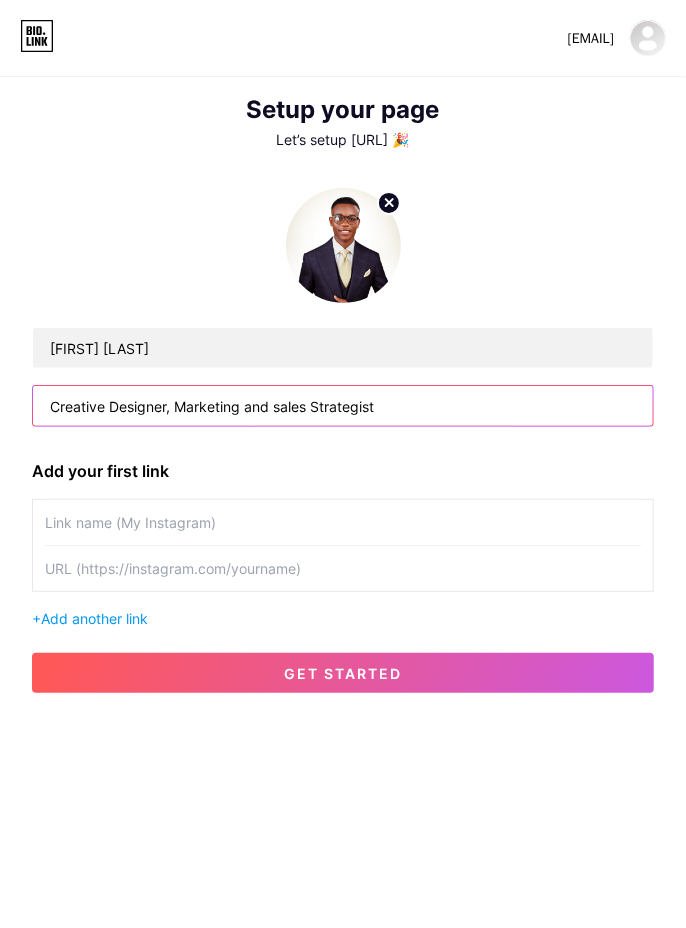 click on "Creative Designer, Marketing and sales Strategist" at bounding box center (343, 406) 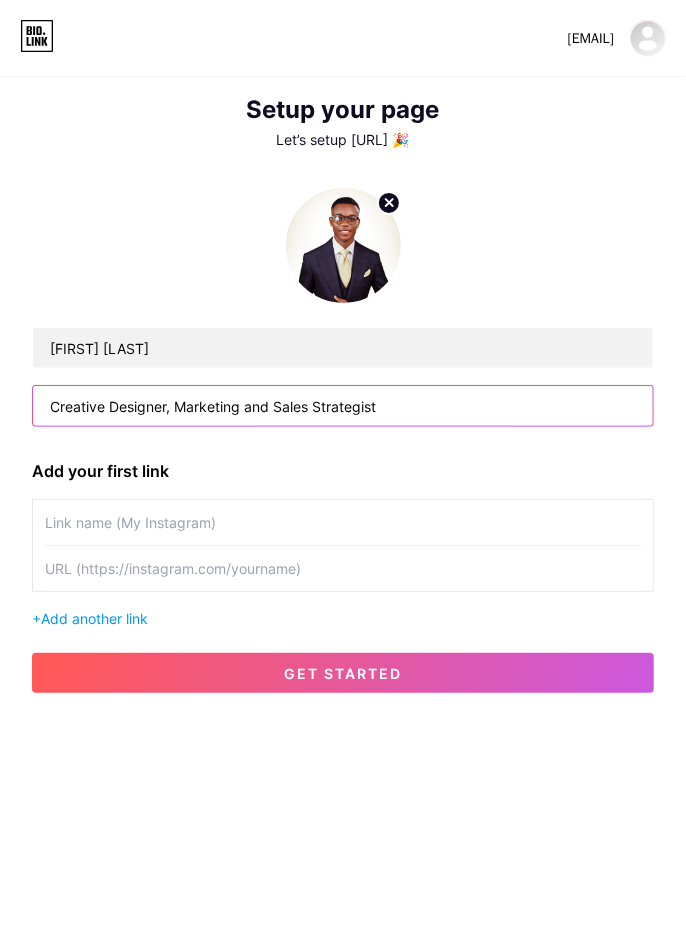 click on "Creative Designer, Marketing and Sales Strategist" at bounding box center [343, 406] 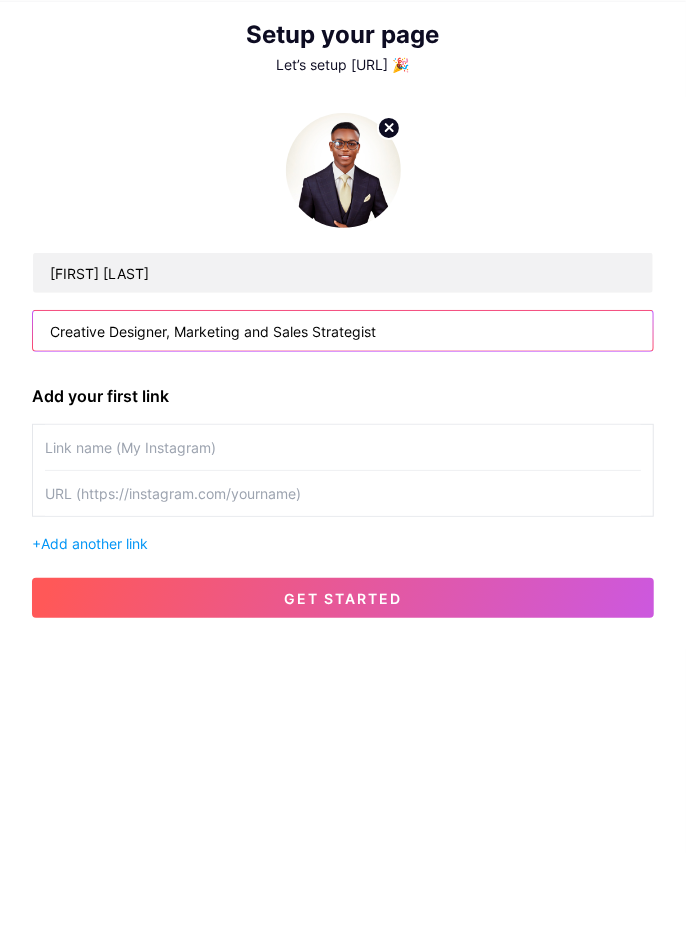 type on "Creative Designer, Marketing and Sales Strategist" 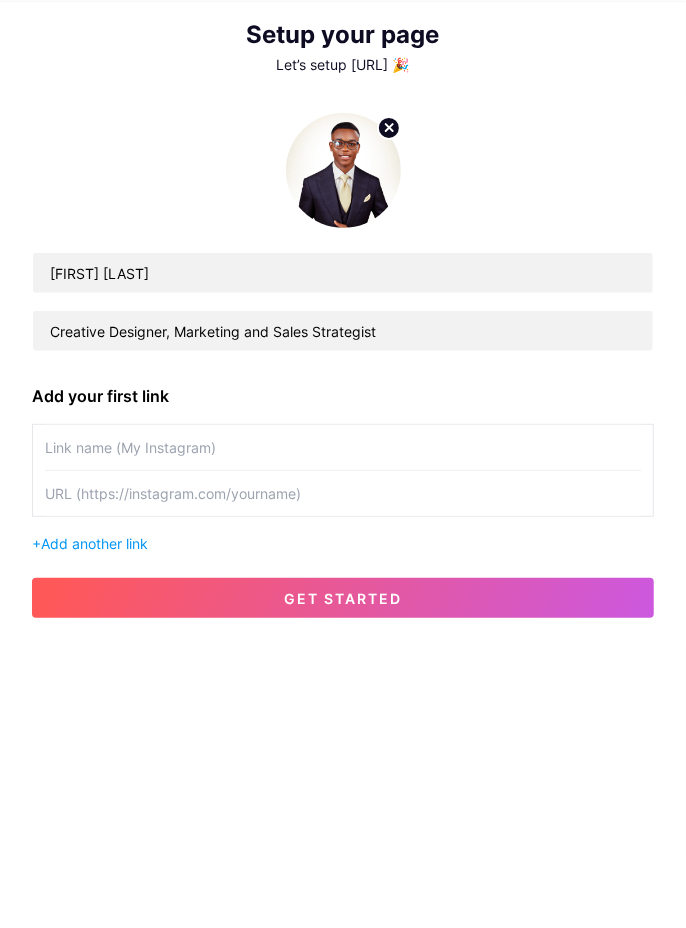 click at bounding box center [343, 522] 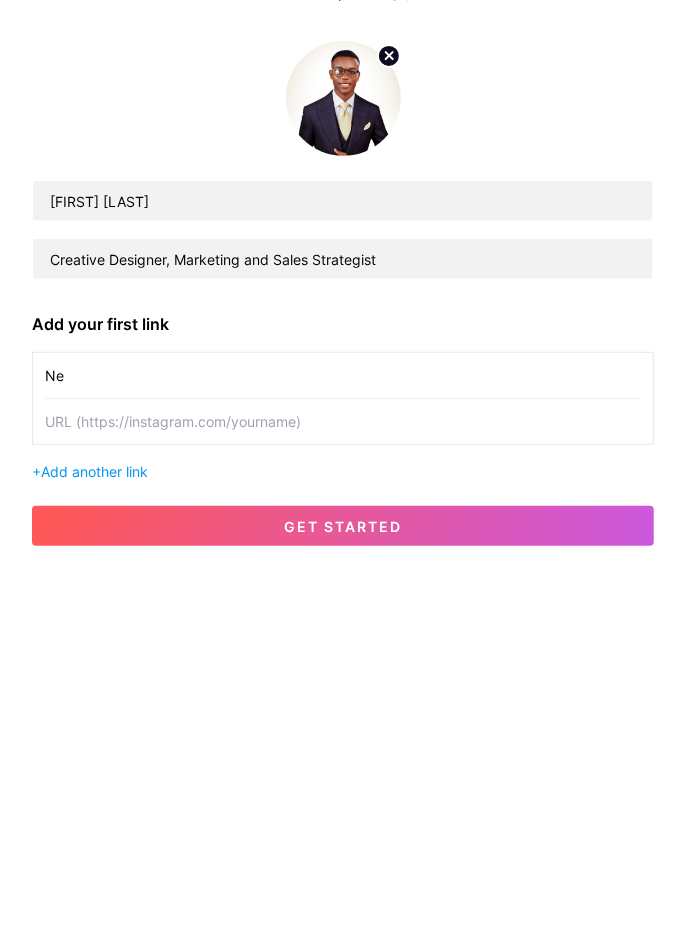 type on "N" 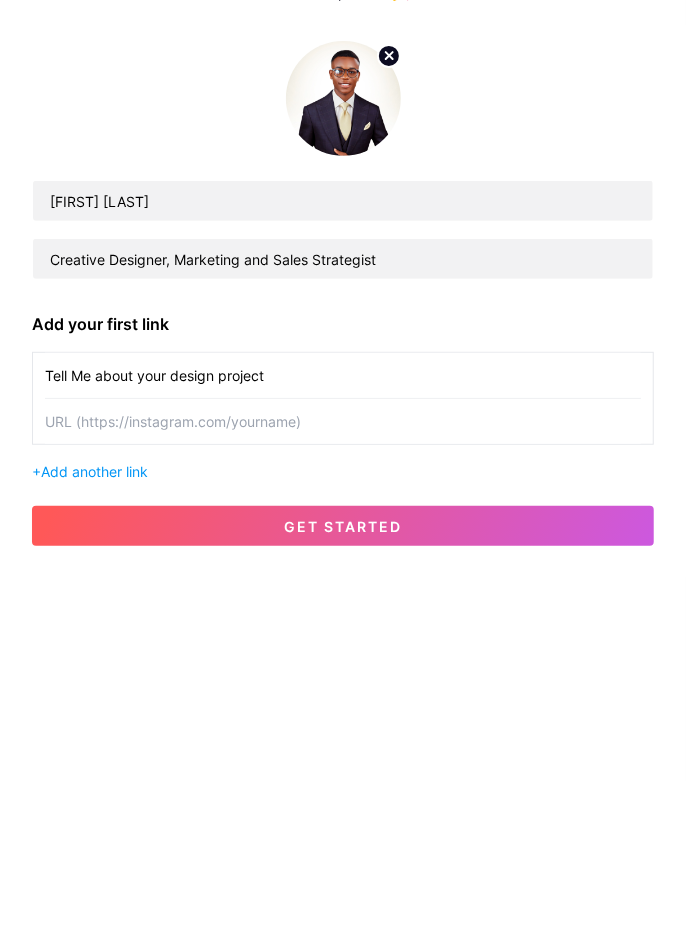 type on "Tell Me about your design project" 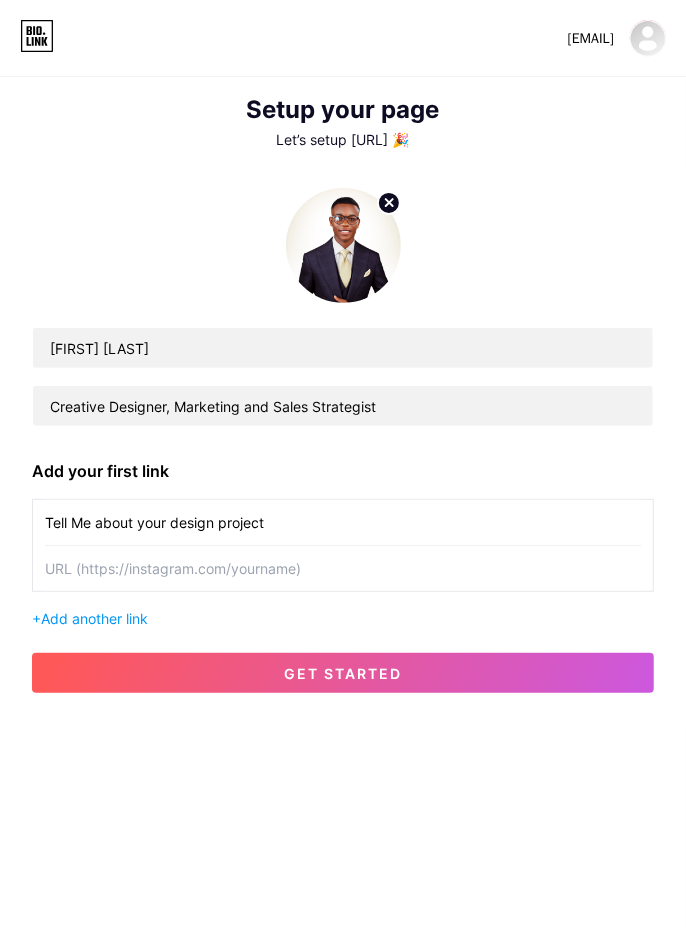 click on "Tell Me about your design project" at bounding box center (343, 522) 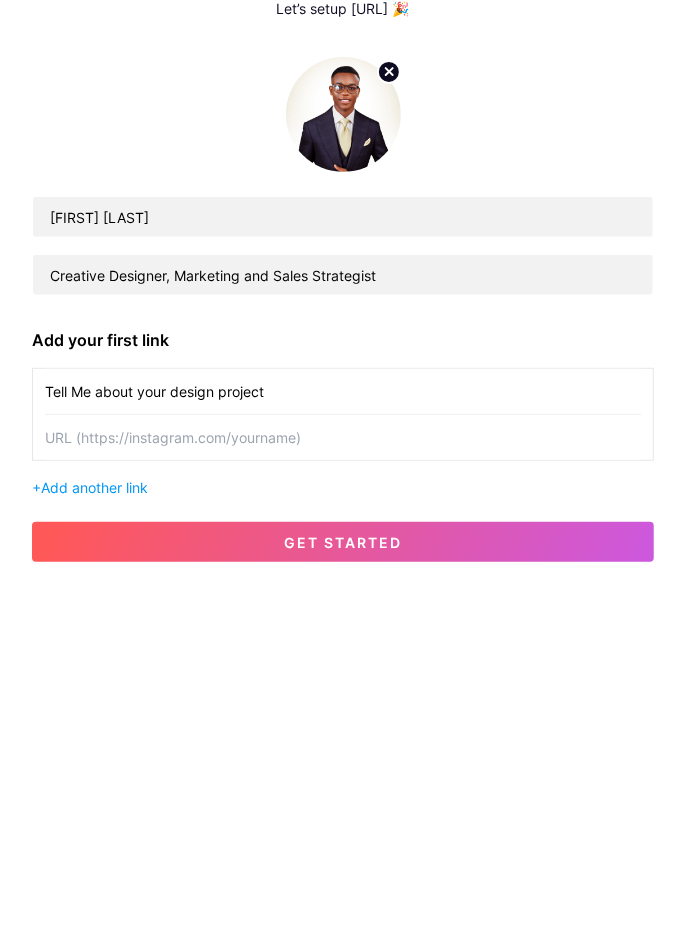 click at bounding box center (343, 568) 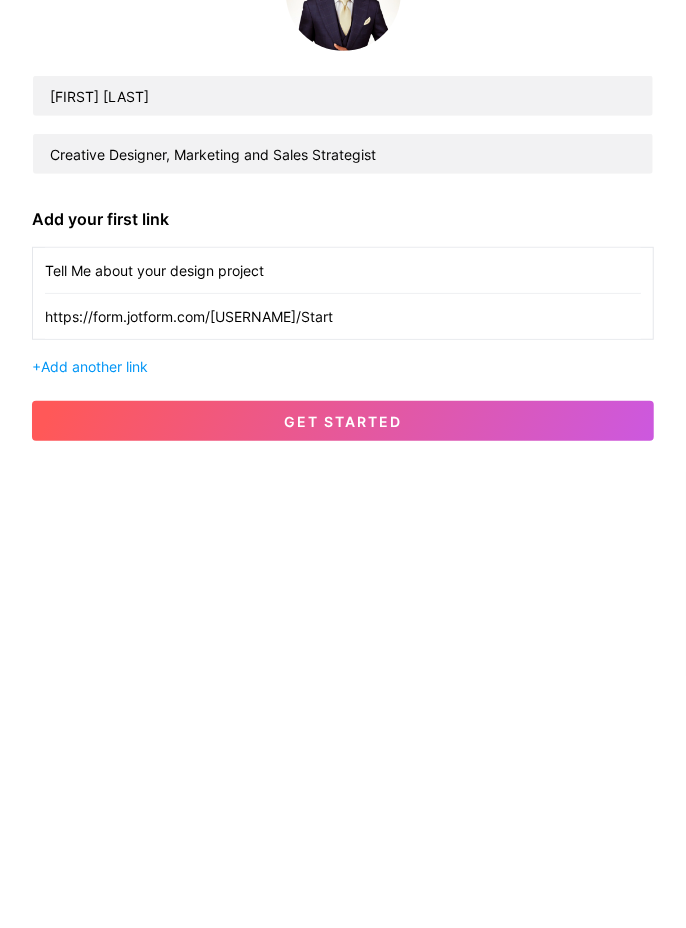 type on "https://form.jotform.com/[USERNAME]/Start" 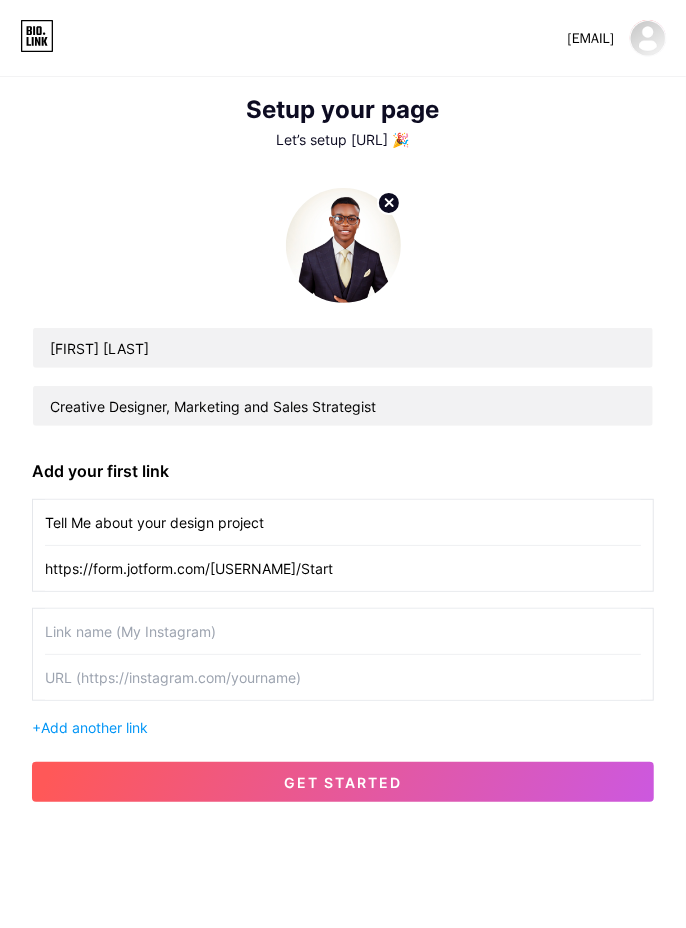 click at bounding box center [343, 631] 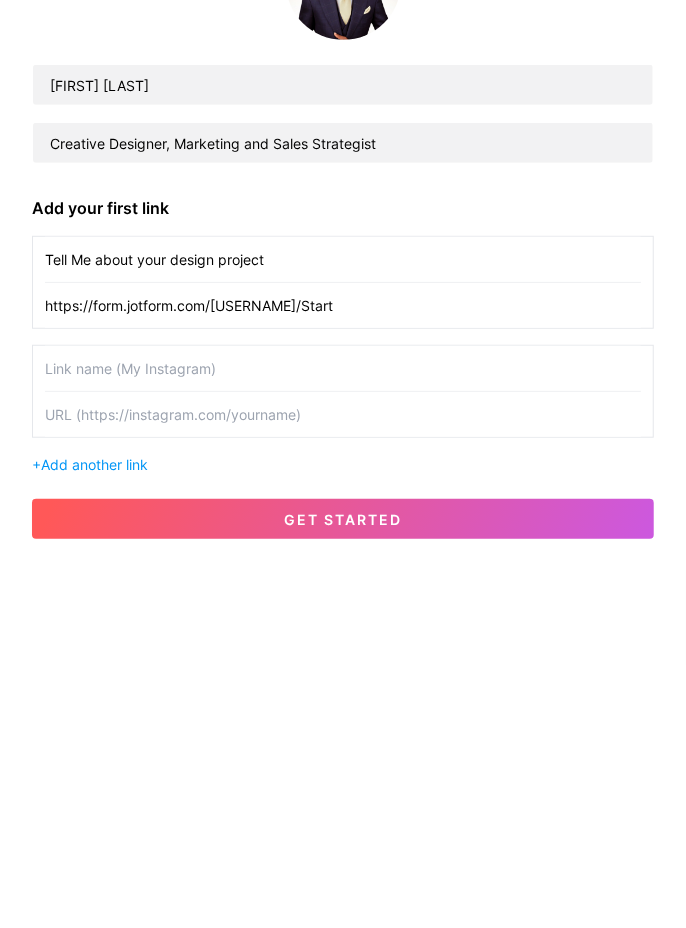 scroll, scrollTop: 4, scrollLeft: 0, axis: vertical 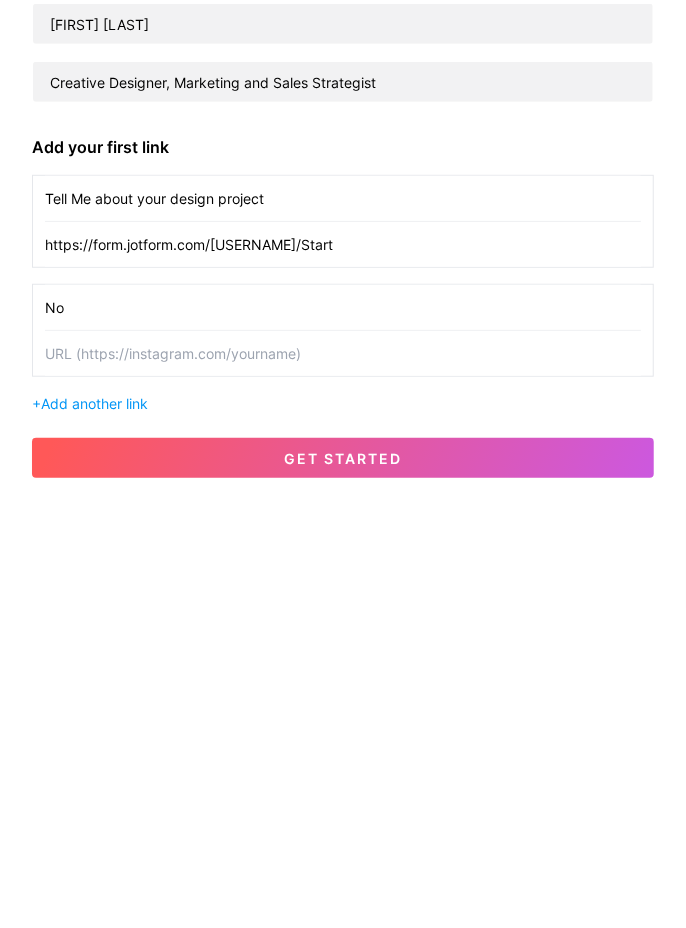 type on "N" 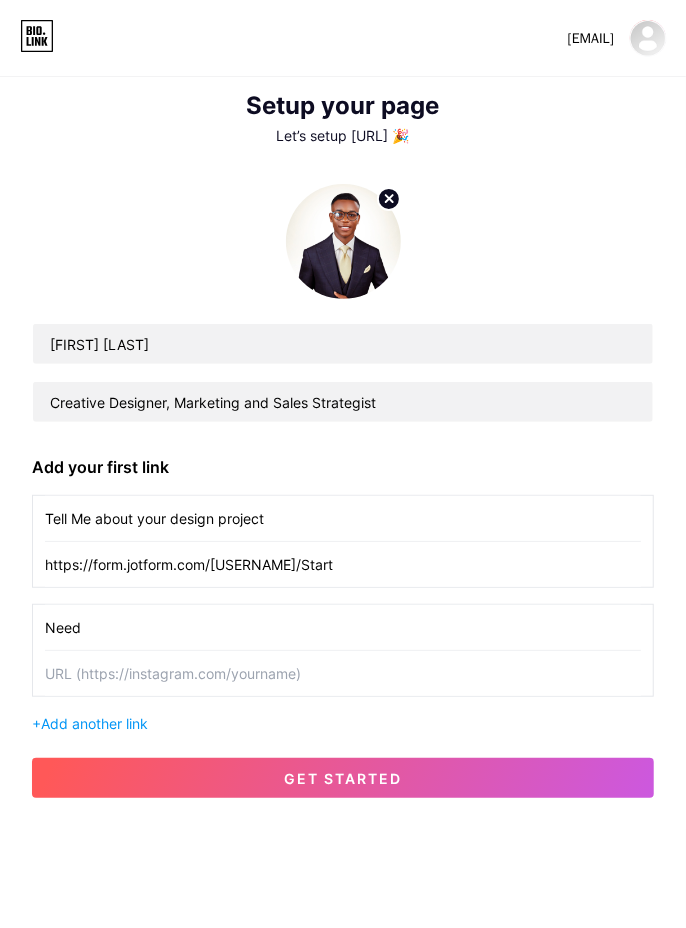 click on "Need" at bounding box center (343, 627) 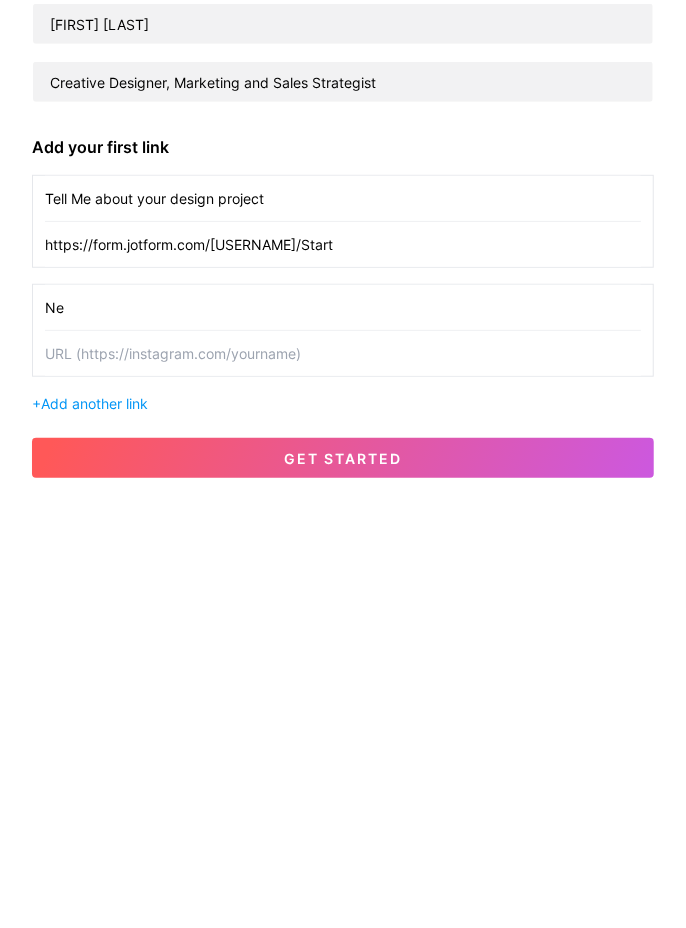 type on "N" 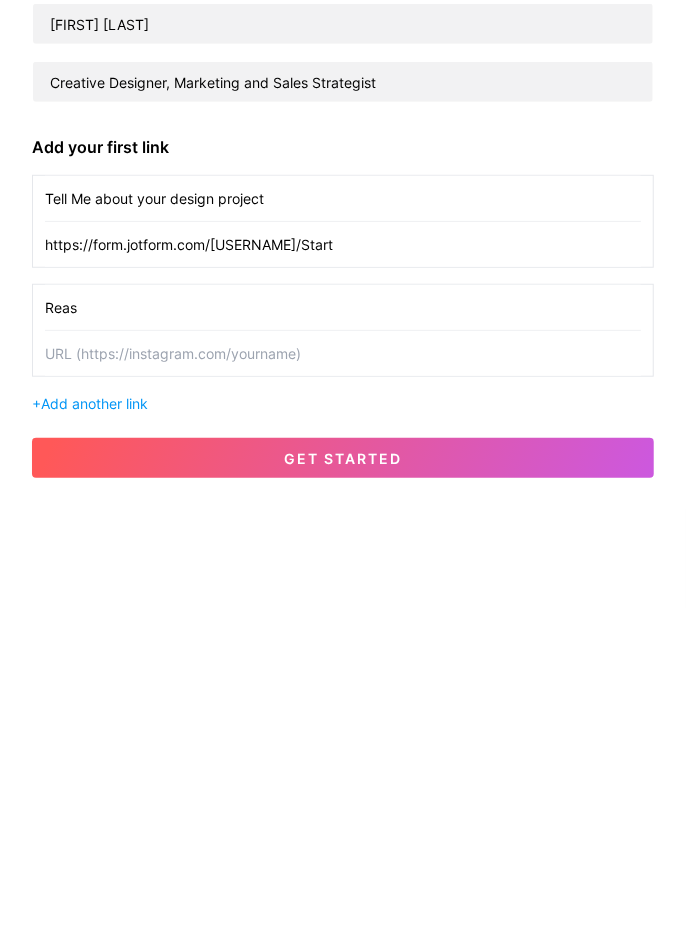 type on "Reasy" 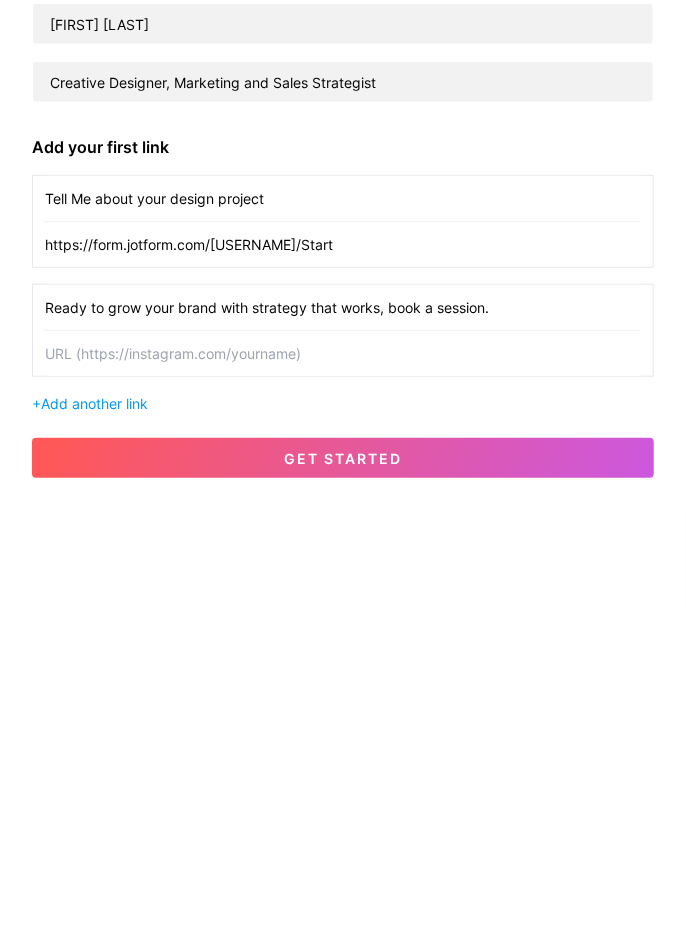 type on "Ready to grow your brand with strategy that works, book a session." 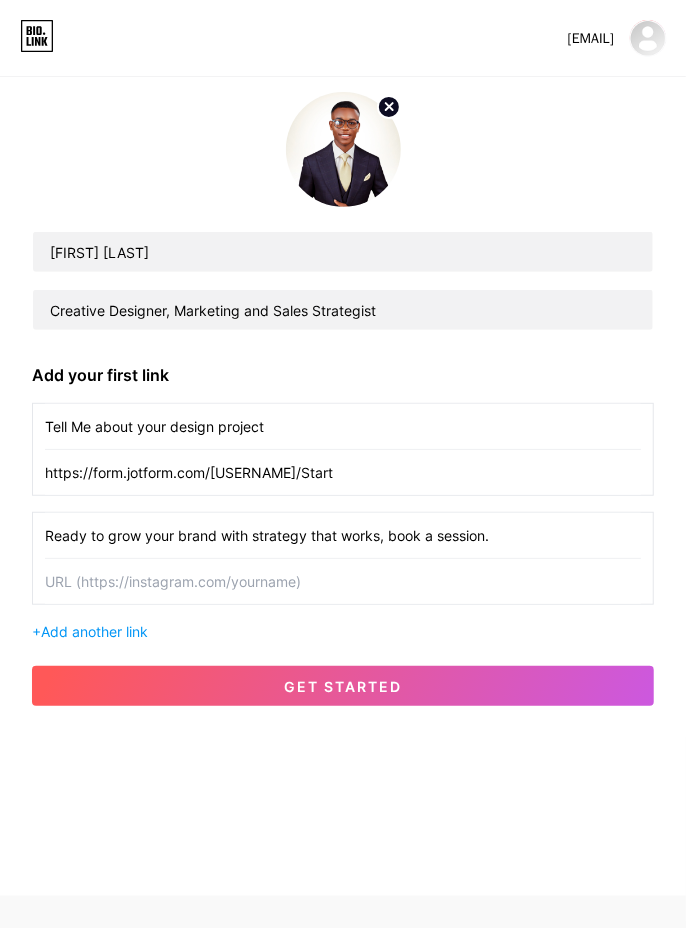 scroll, scrollTop: 240, scrollLeft: 0, axis: vertical 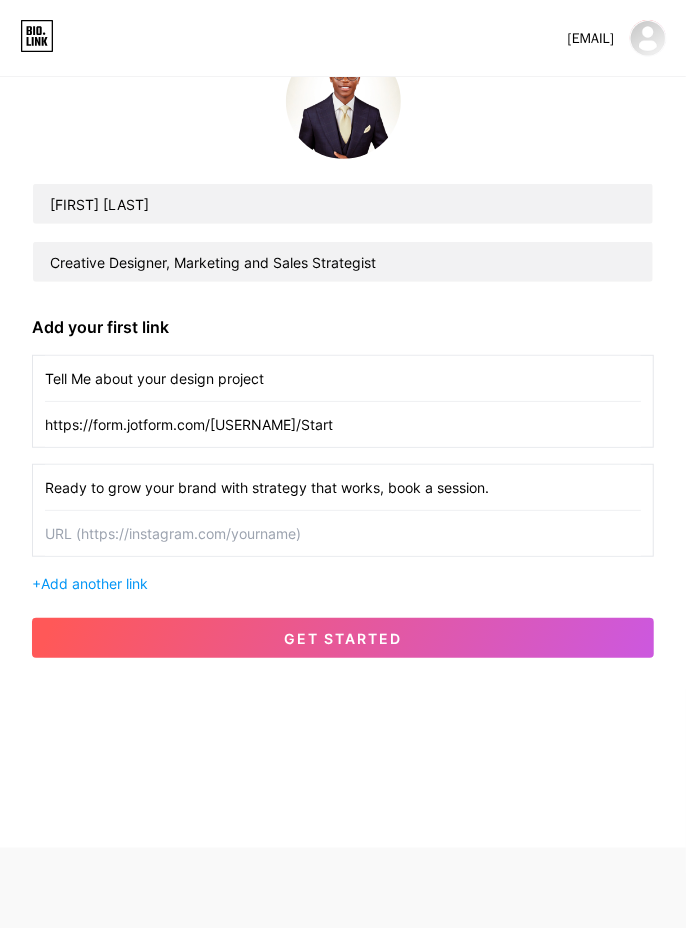 click at bounding box center (343, 533) 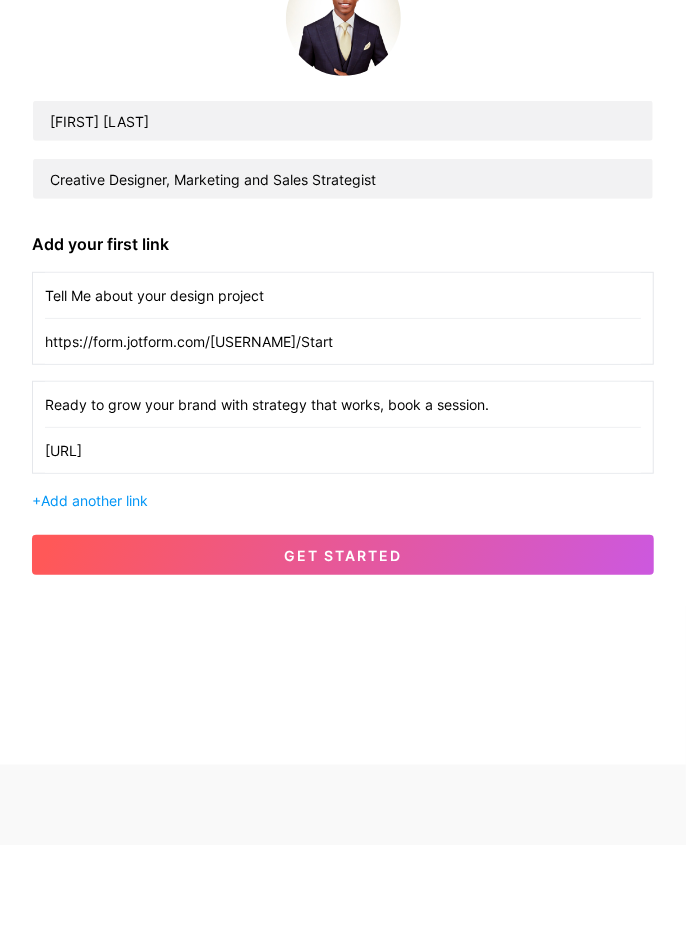 scroll, scrollTop: 239, scrollLeft: 0, axis: vertical 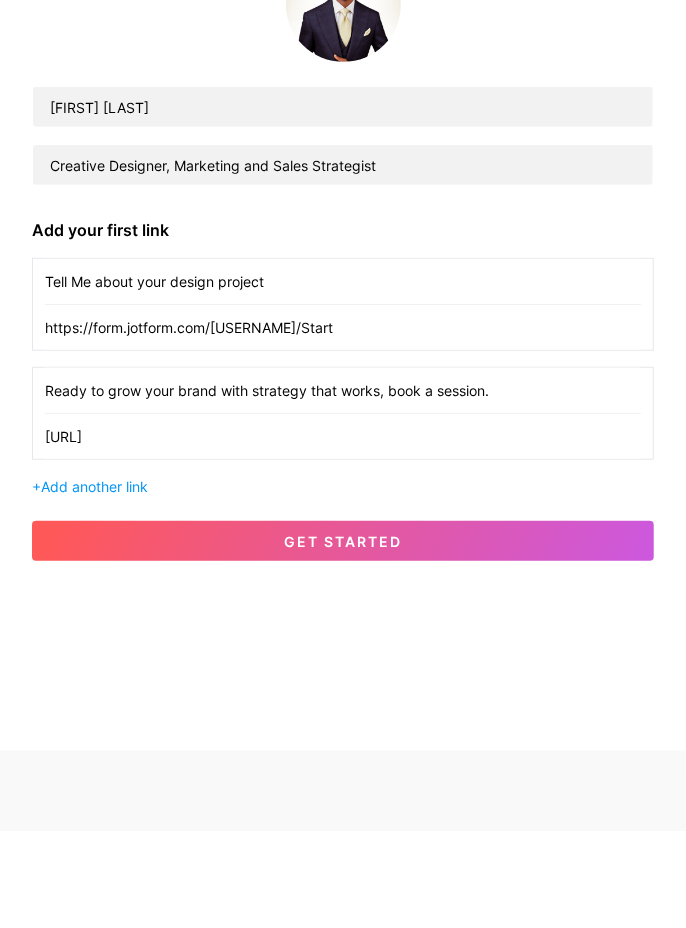 type on "[URL]" 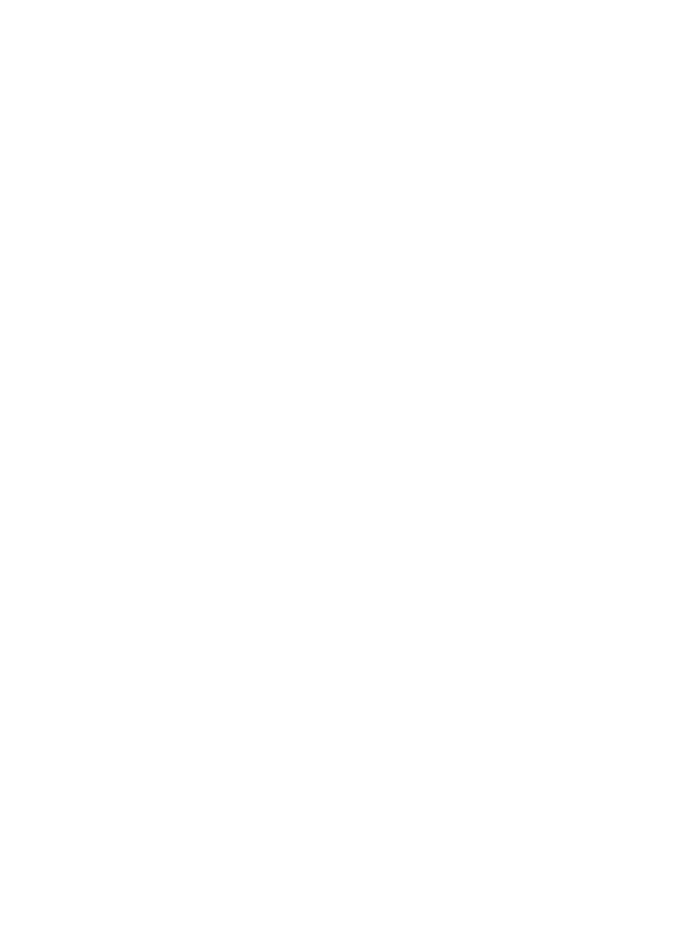 scroll, scrollTop: 0, scrollLeft: 0, axis: both 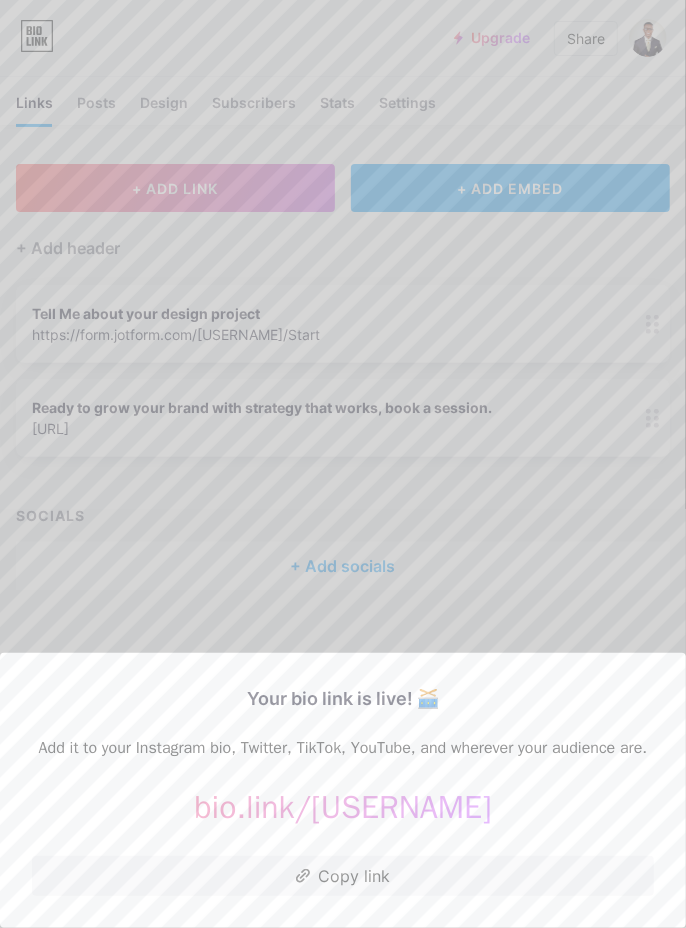 click on "Copy link" at bounding box center (343, 876) 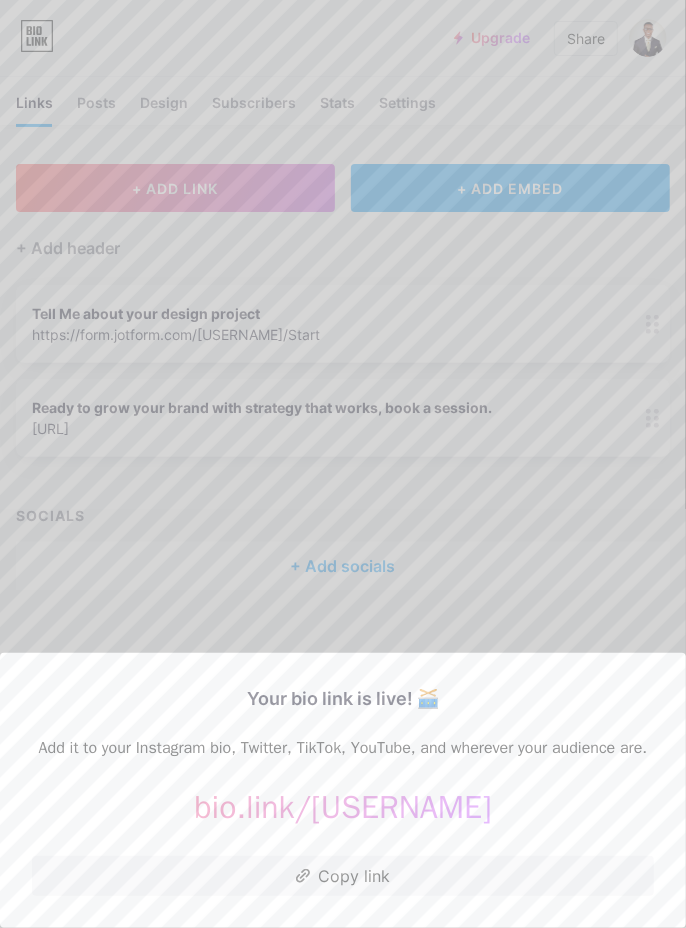 click at bounding box center [343, 464] 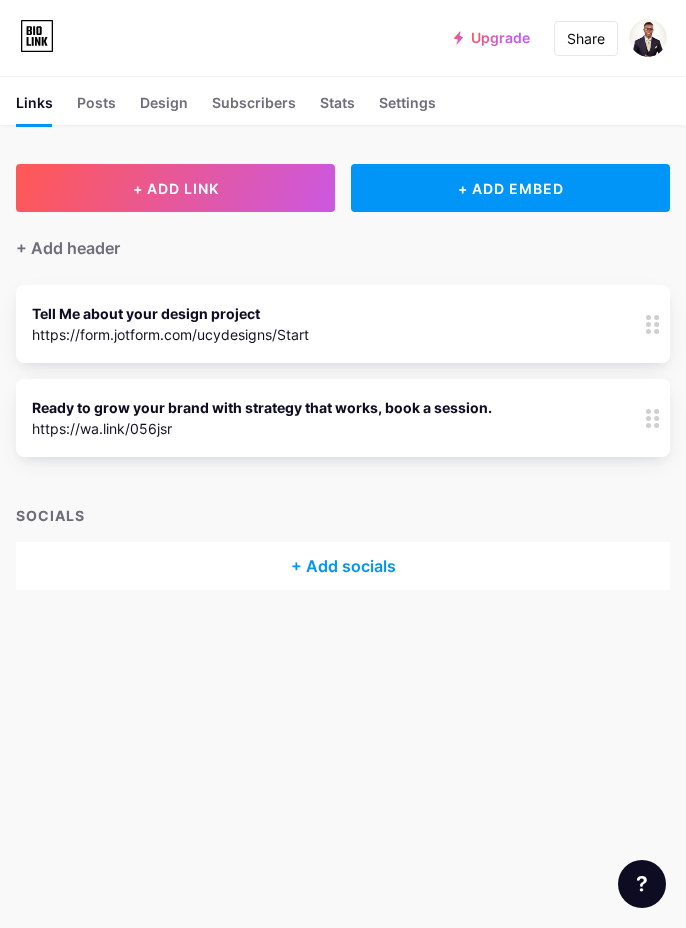 scroll, scrollTop: 0, scrollLeft: 0, axis: both 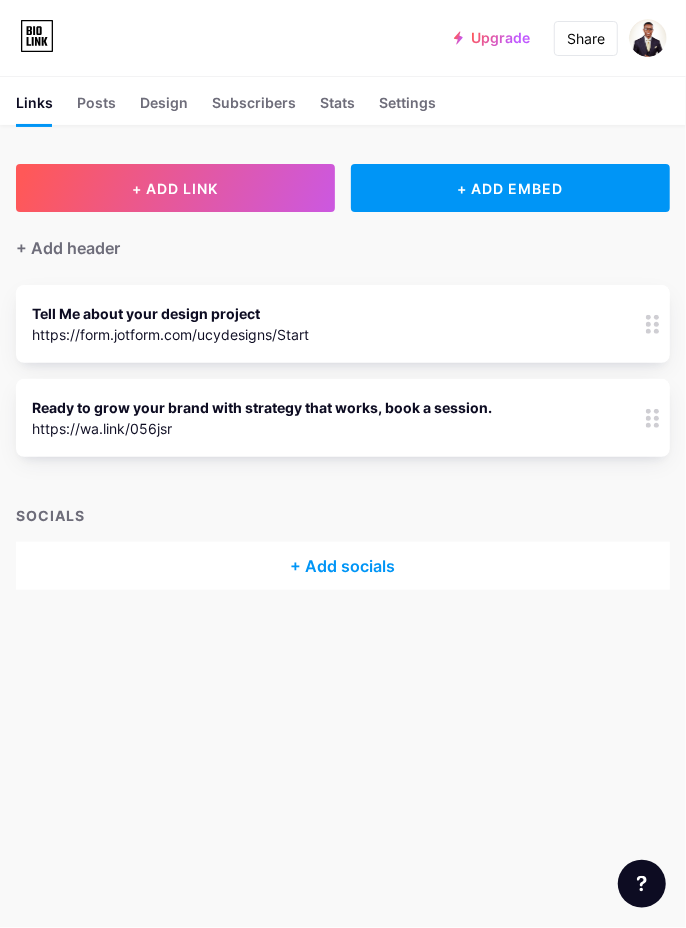 click on "Design" at bounding box center (164, 108) 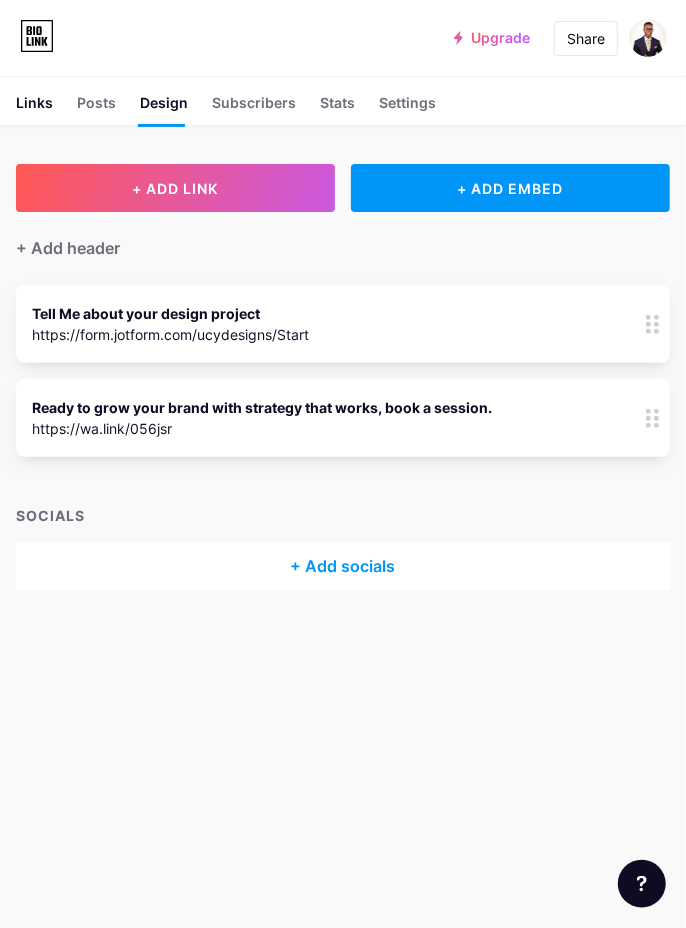 click on "Design" at bounding box center (164, 108) 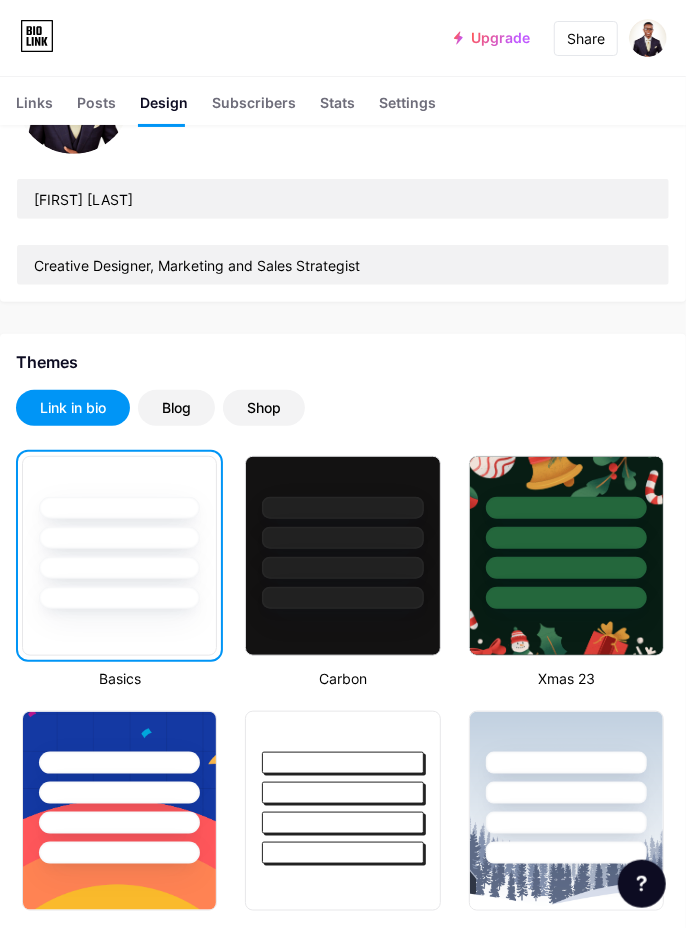 scroll, scrollTop: 190, scrollLeft: 0, axis: vertical 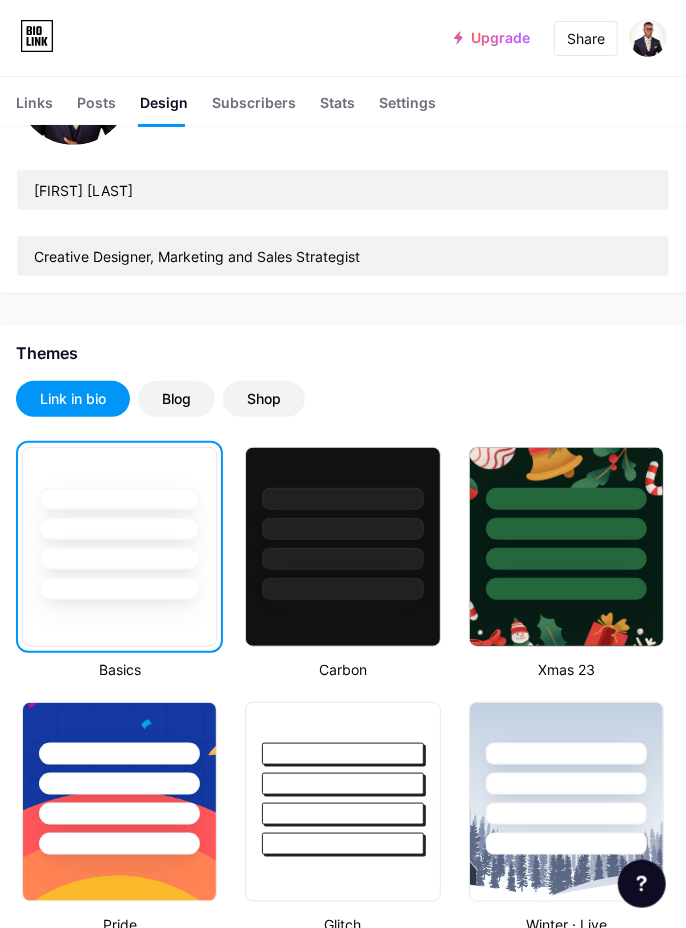 click at bounding box center (342, 547) 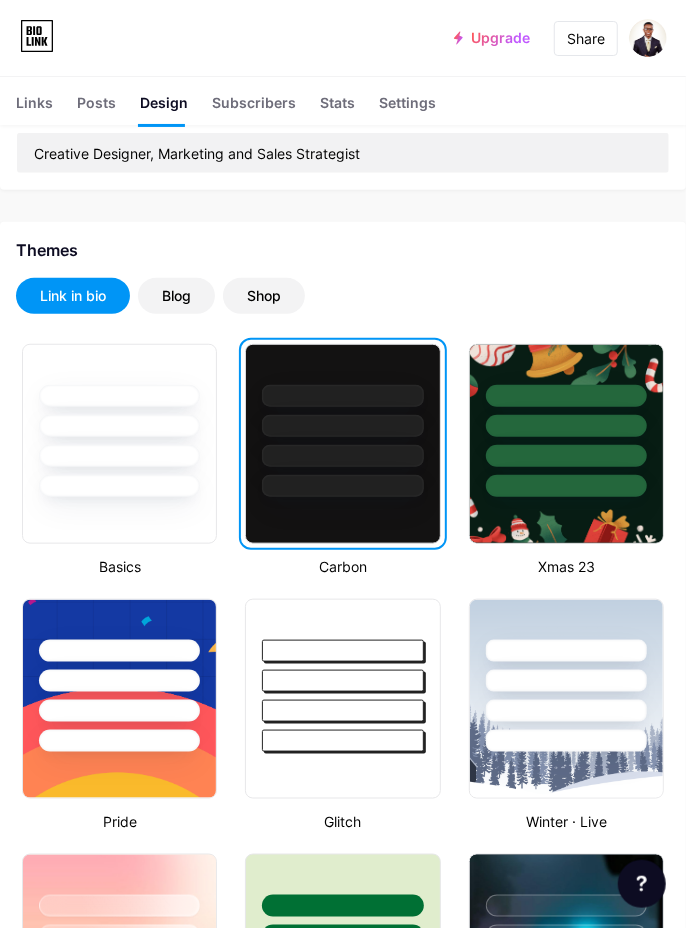 scroll, scrollTop: 0, scrollLeft: 0, axis: both 